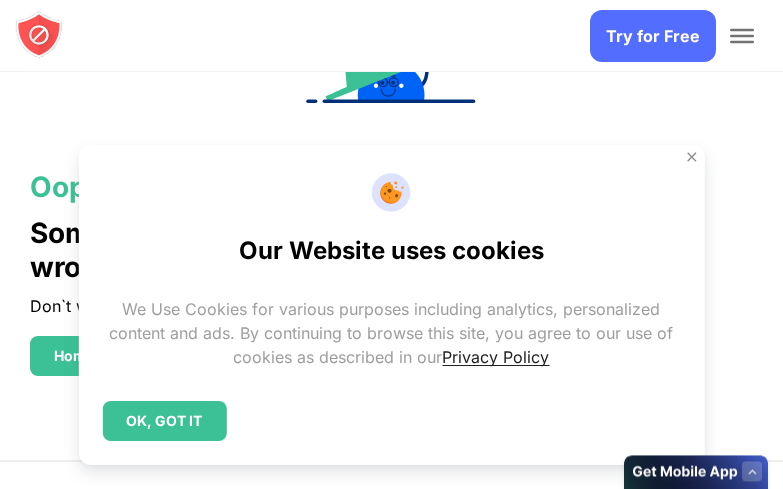 scroll, scrollTop: 0, scrollLeft: 0, axis: both 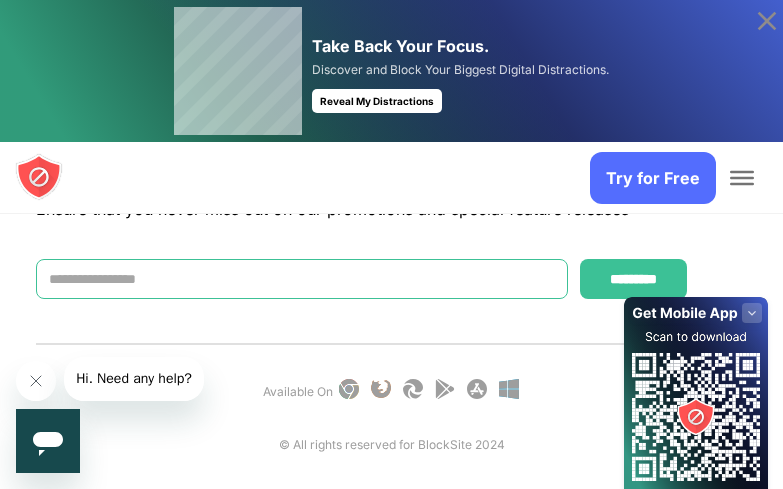 click at bounding box center [302, 279] 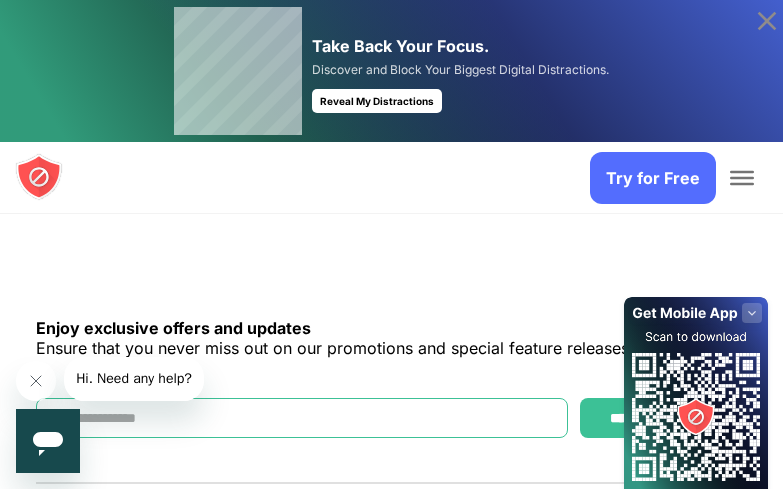 scroll, scrollTop: 1411, scrollLeft: 0, axis: vertical 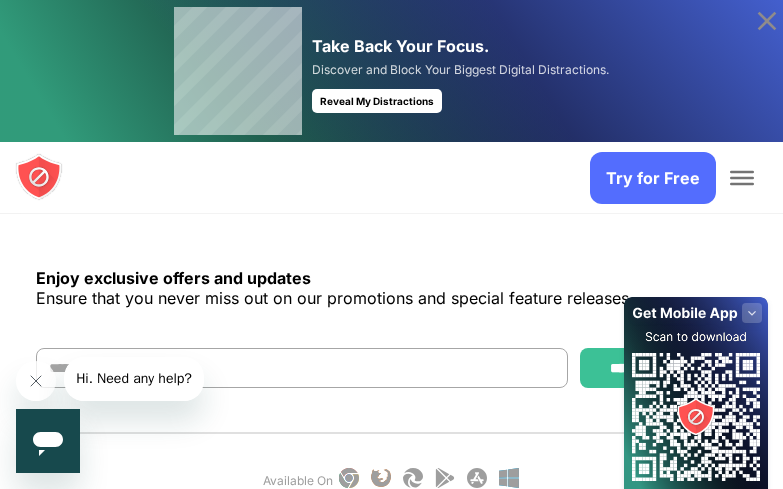 click 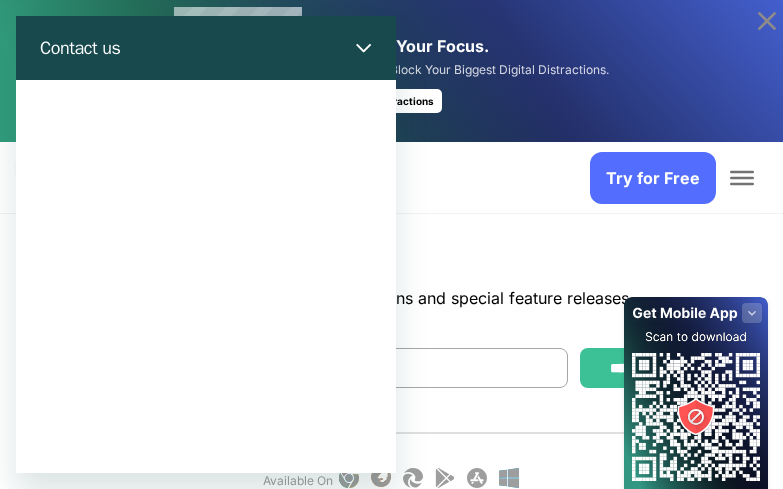 scroll, scrollTop: 0, scrollLeft: 0, axis: both 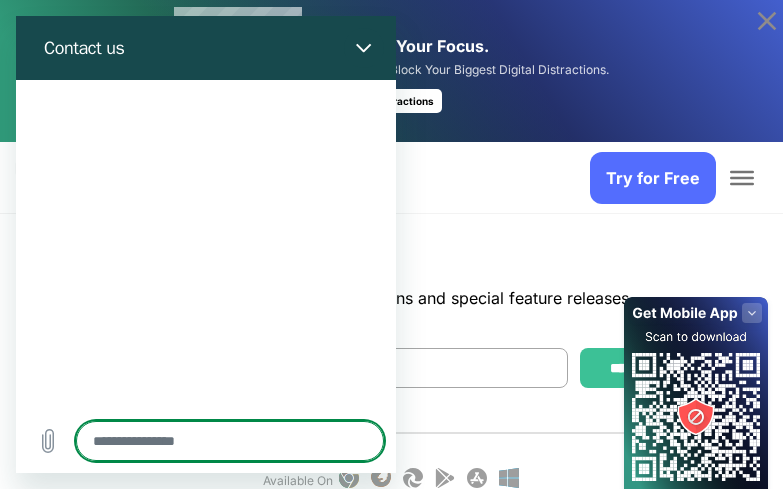 type on "*" 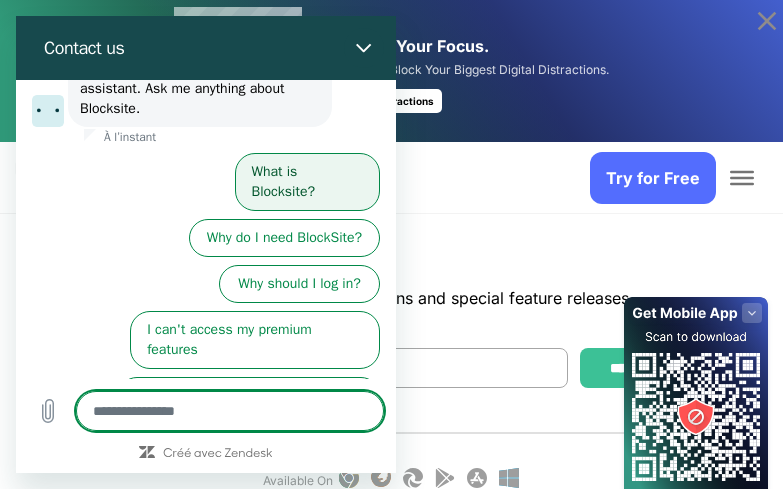 scroll, scrollTop: 88, scrollLeft: 0, axis: vertical 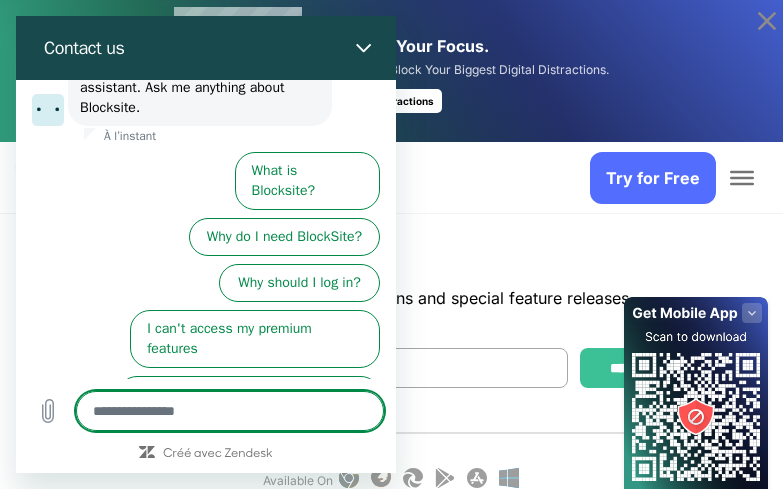 type on "*" 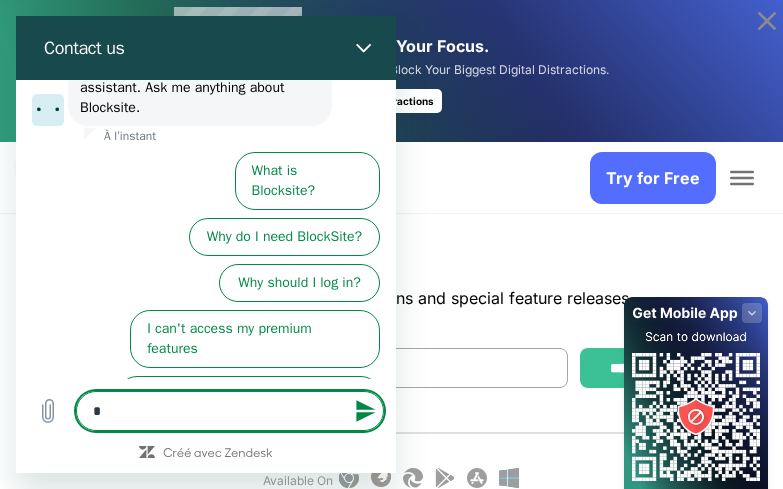 type on "**" 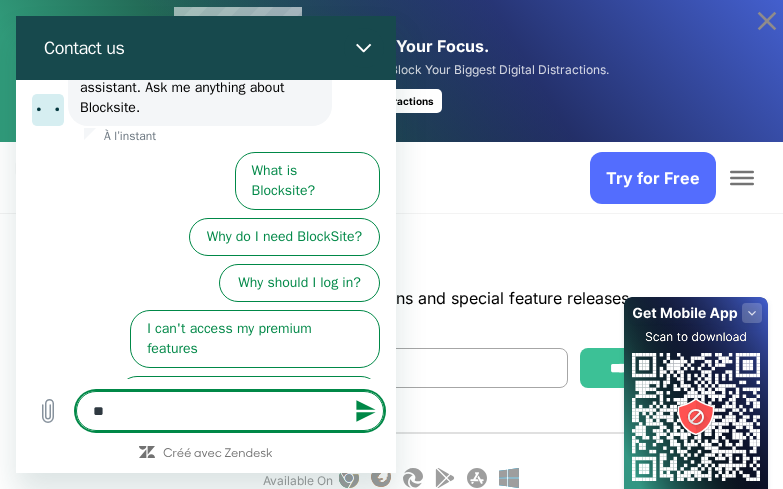 type on "***" 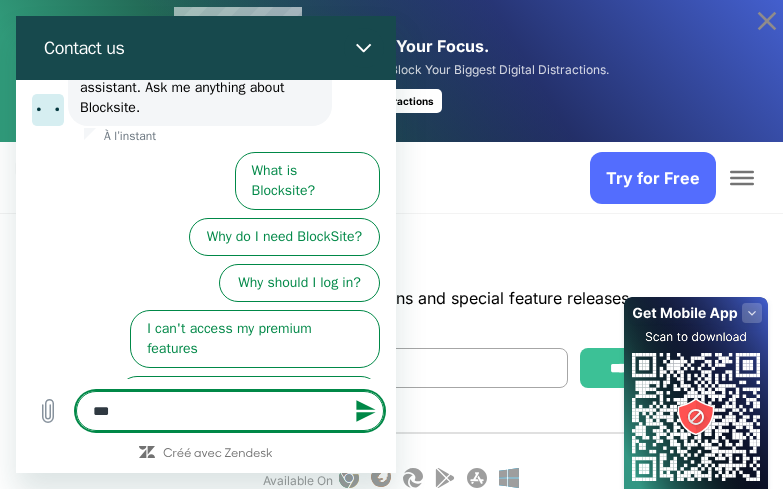 type on "****" 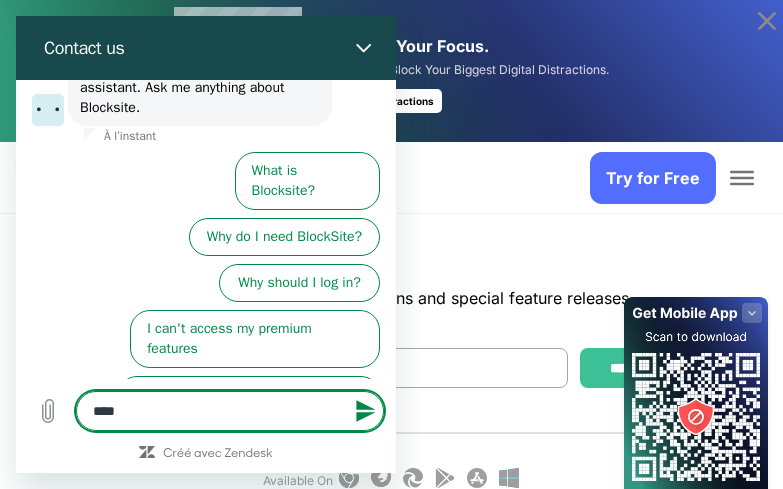 type on "*****" 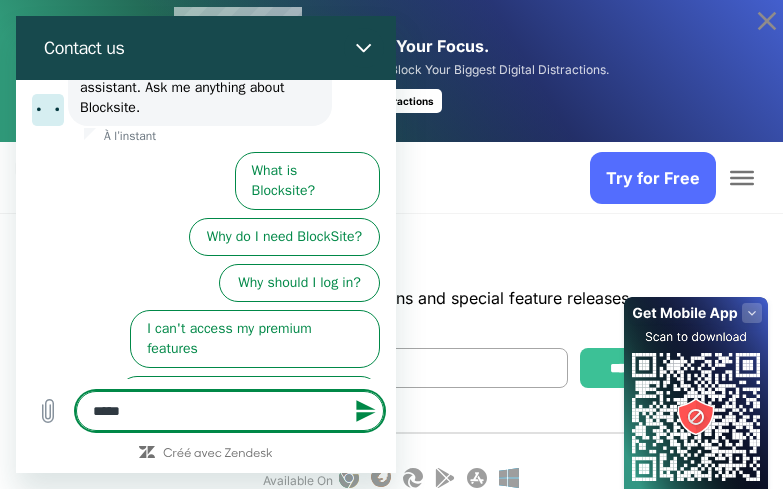 type on "*****" 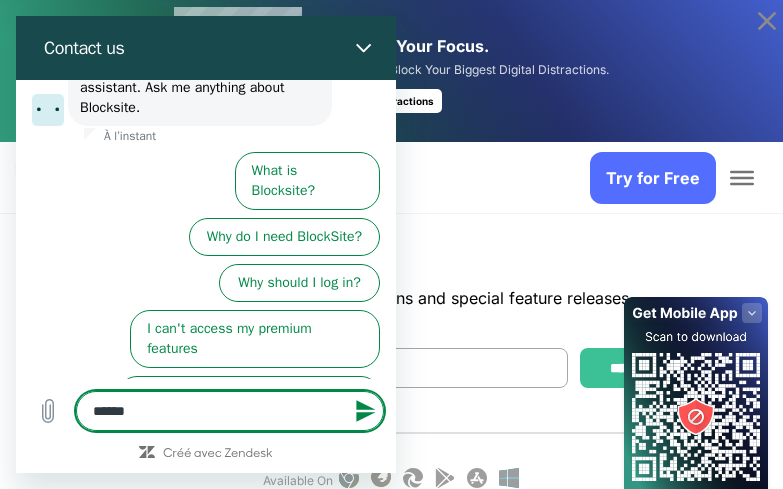 type on "*******" 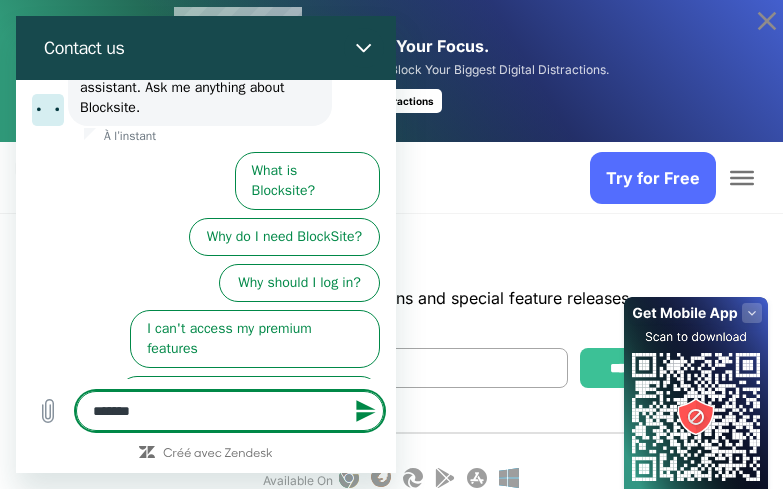 type on "********" 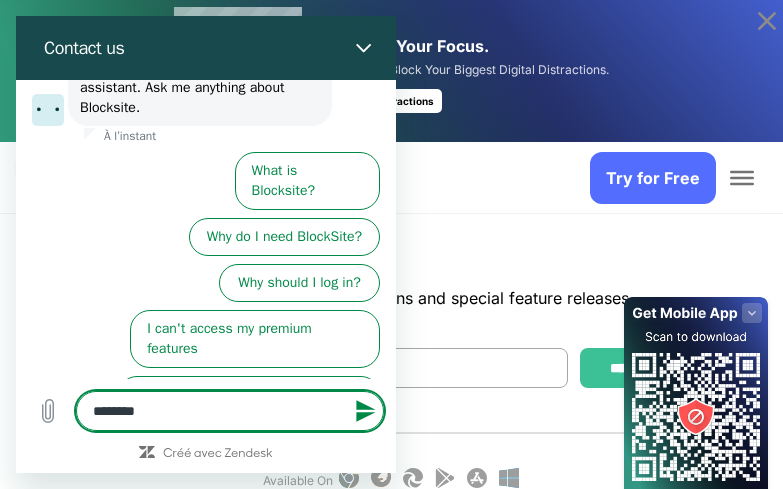 type on "********" 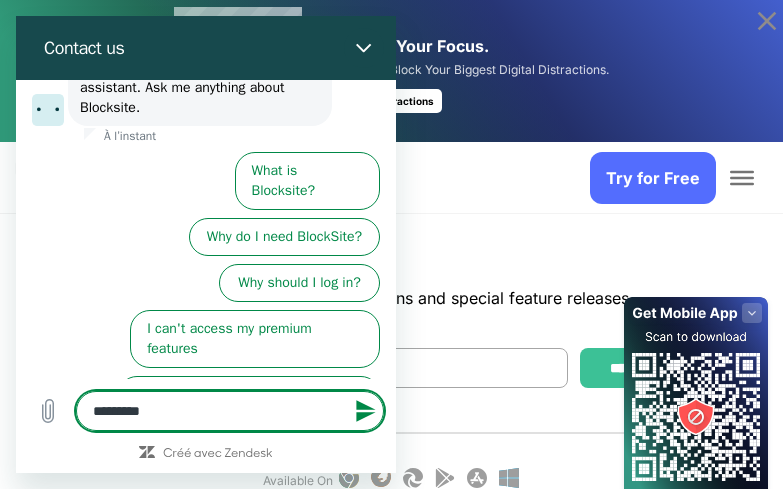 type on "**********" 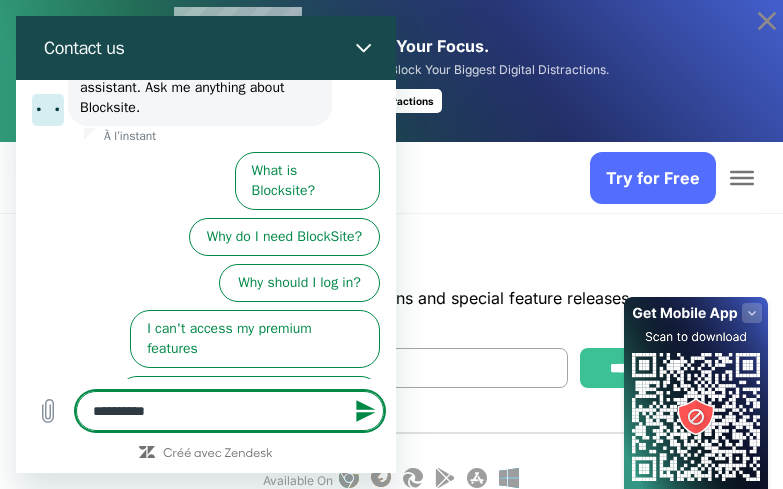 type on "**********" 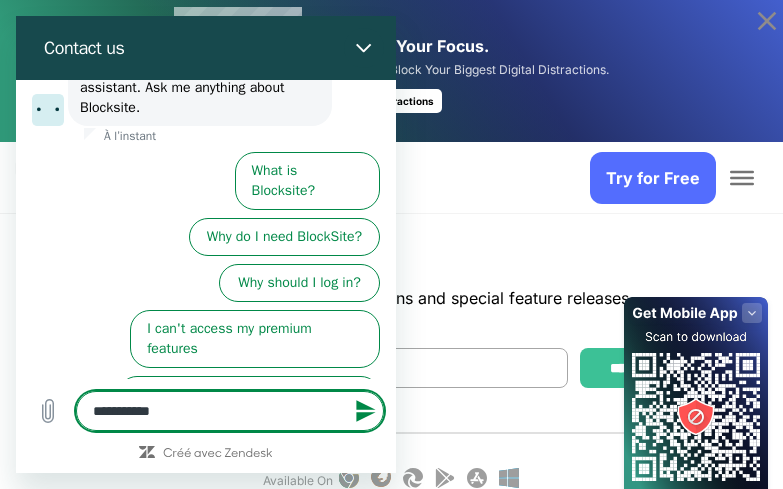 type on "**********" 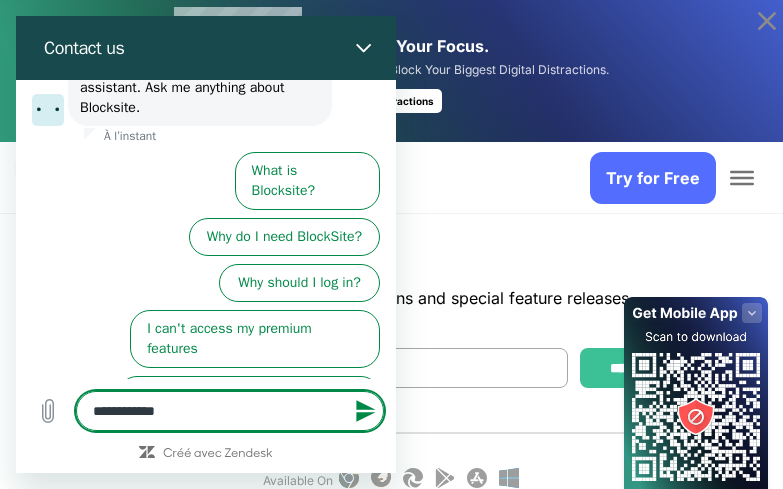 type on "**********" 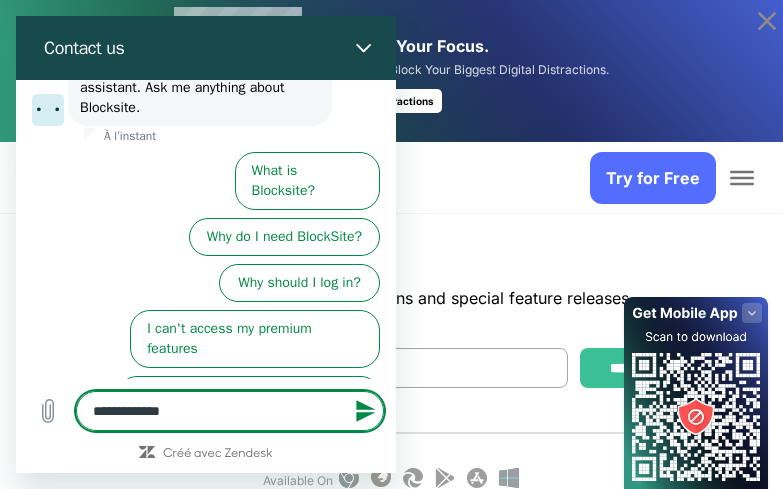 type on "*" 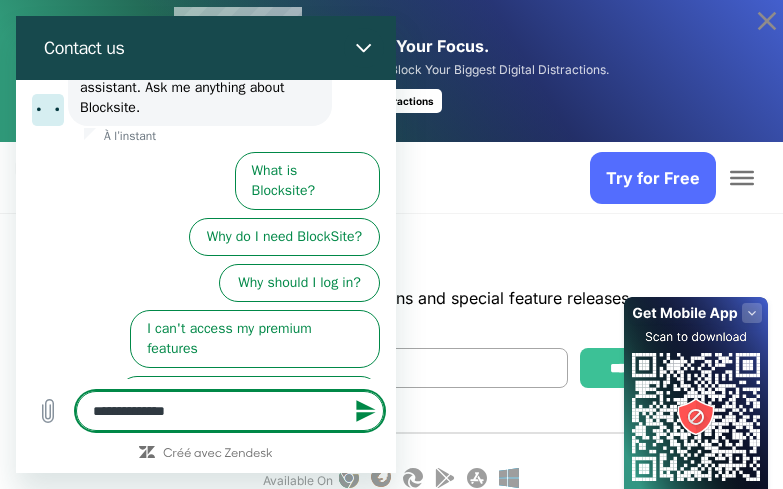 type on "**********" 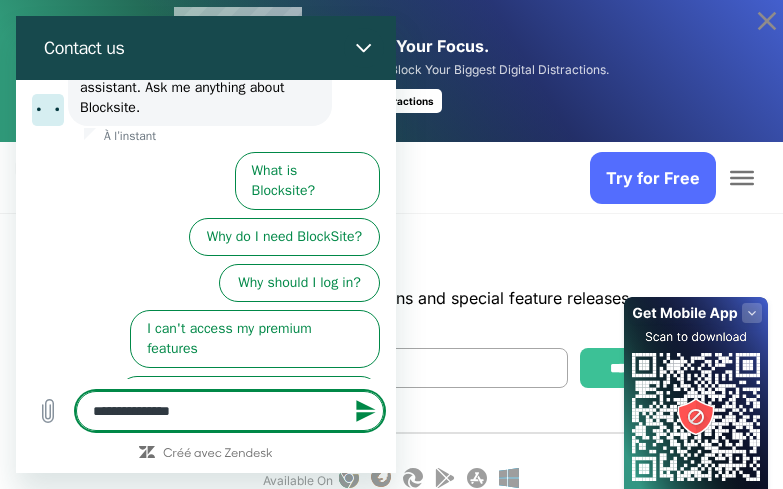 type on "**********" 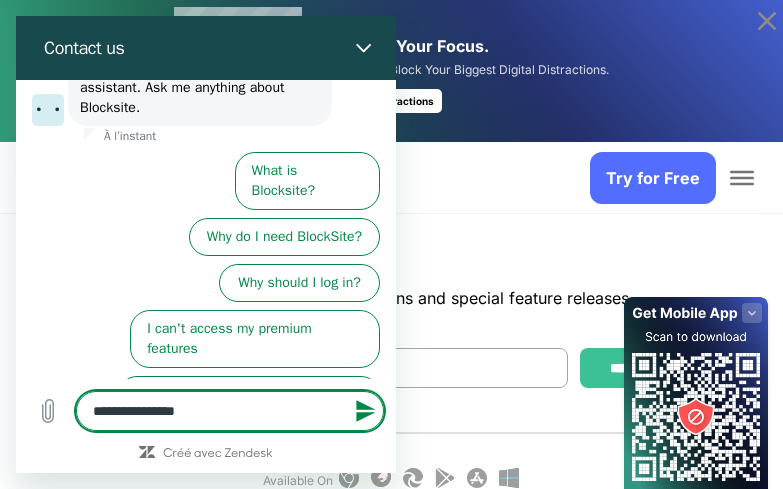 type on "*" 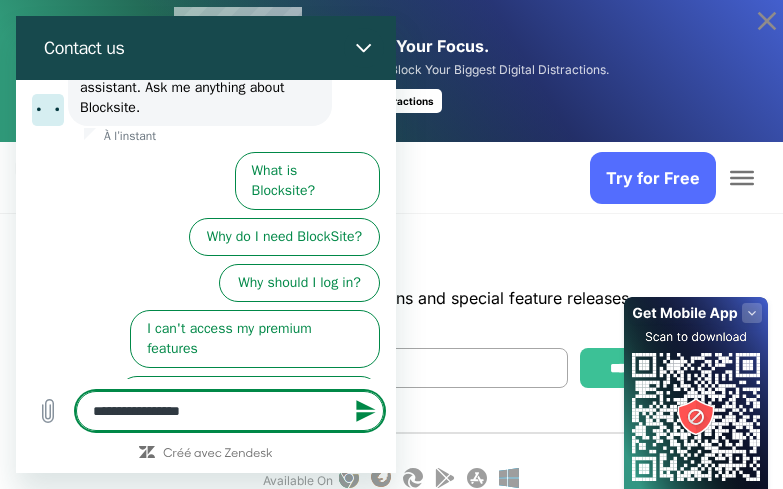 type on "**********" 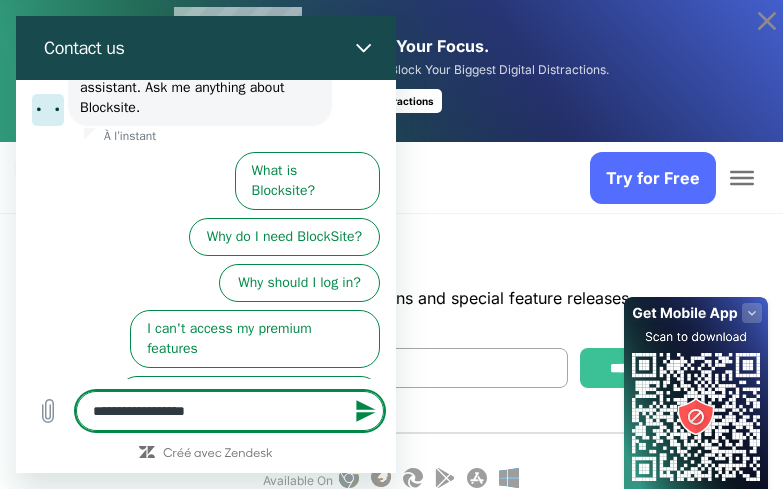 type on "**********" 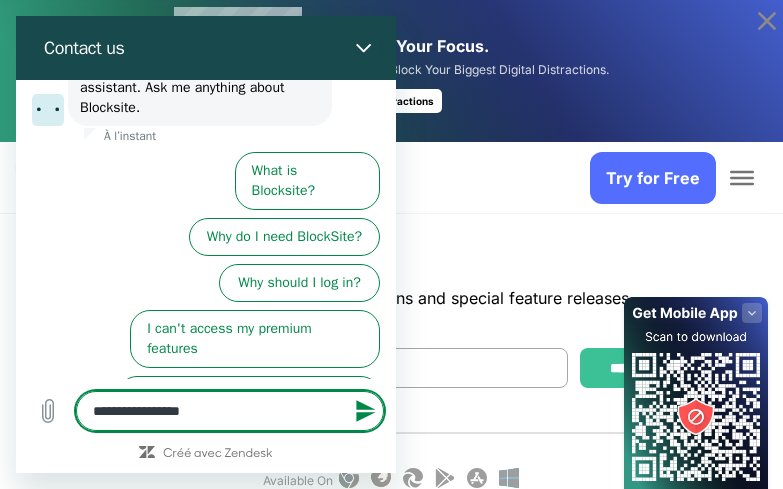 type on "**********" 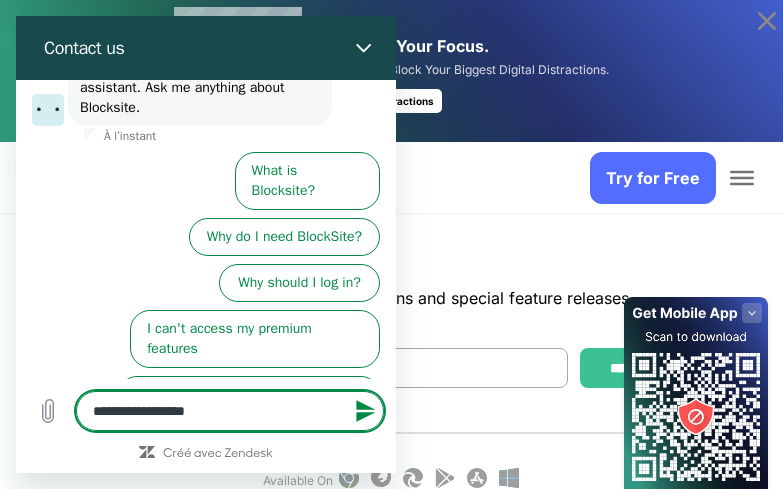 type on "**********" 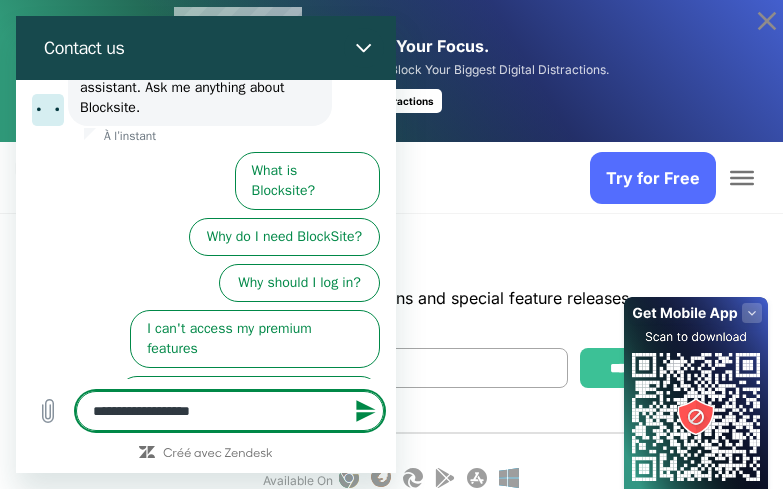 type on "*" 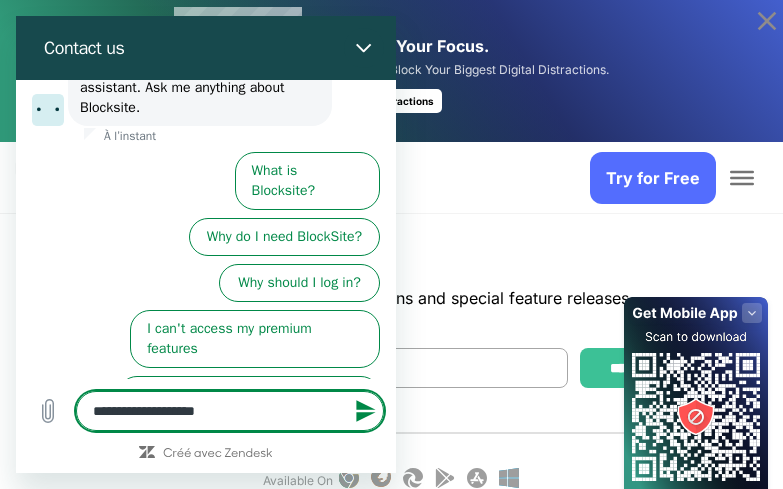 type on "**********" 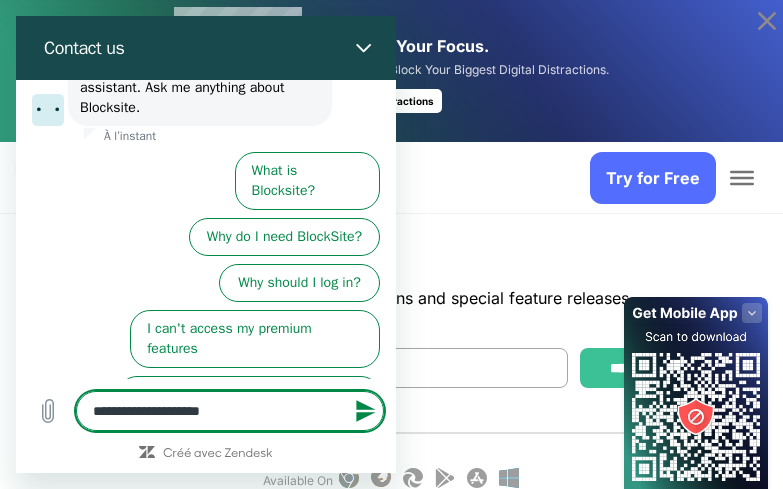 type on "**********" 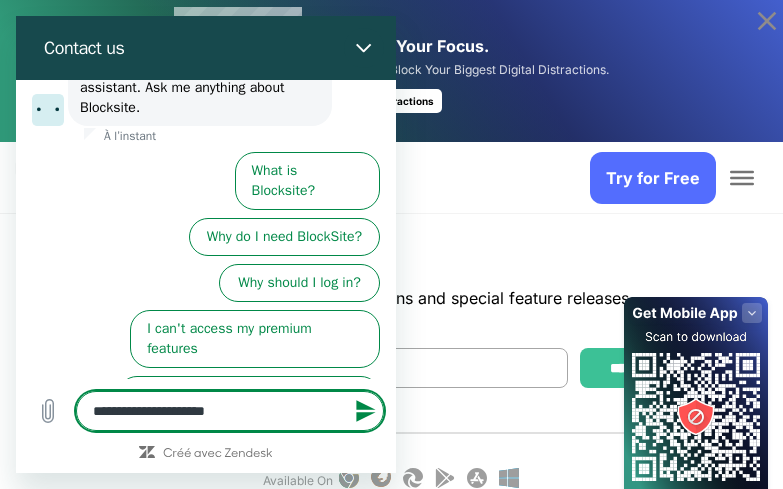 type 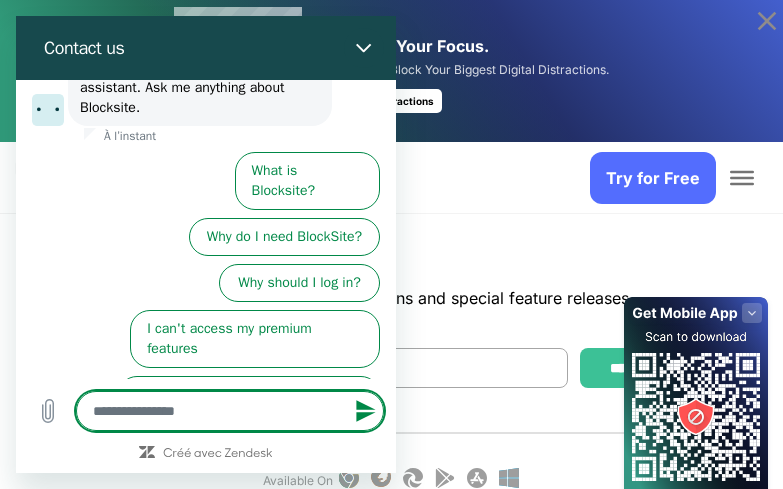 scroll, scrollTop: 0, scrollLeft: 0, axis: both 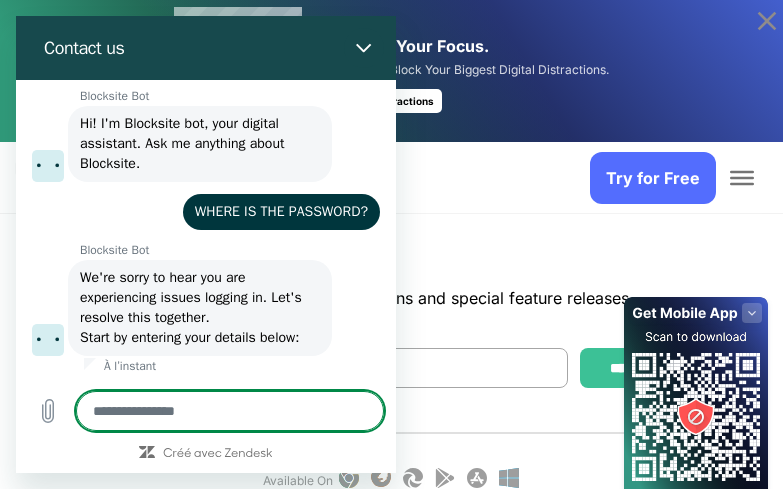 type on "*" 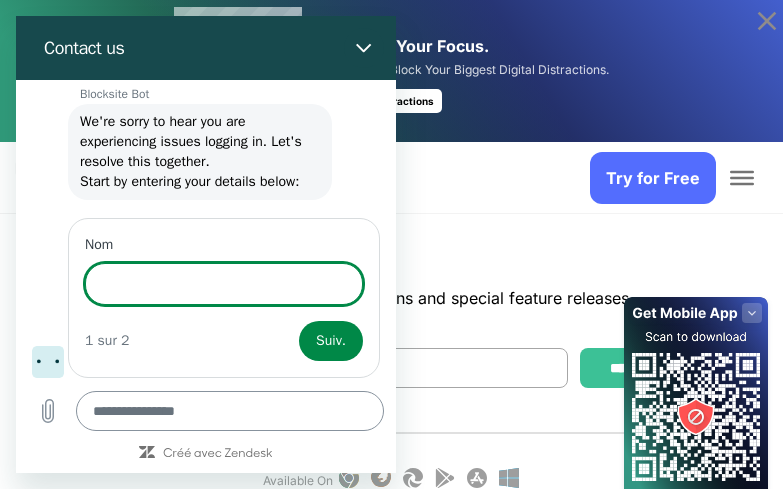 scroll, scrollTop: 186, scrollLeft: 0, axis: vertical 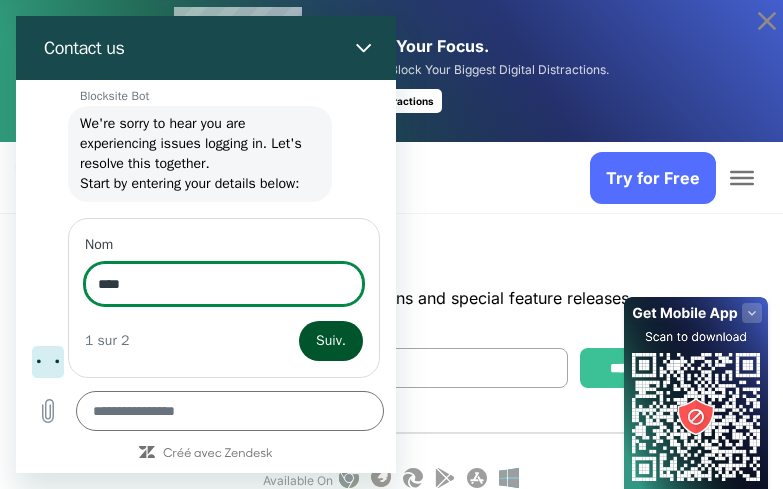 type on "****" 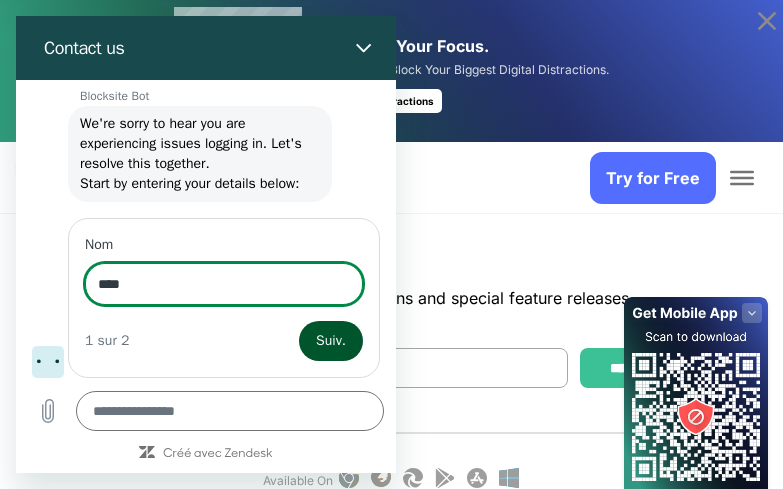 type on "*" 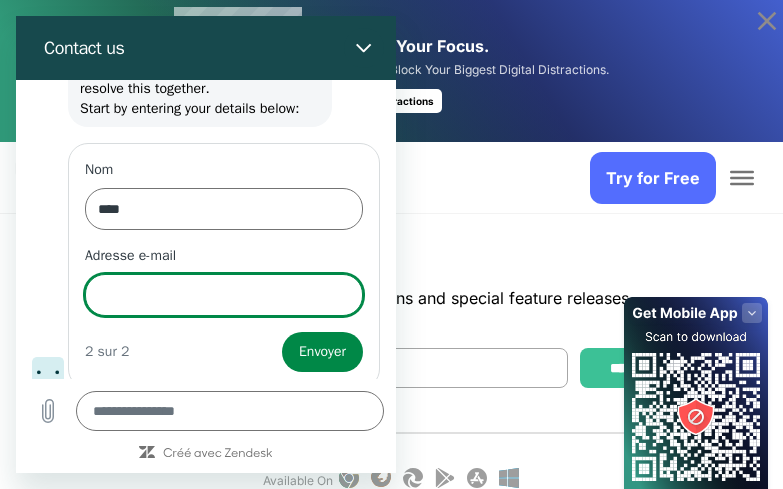 scroll, scrollTop: 272, scrollLeft: 0, axis: vertical 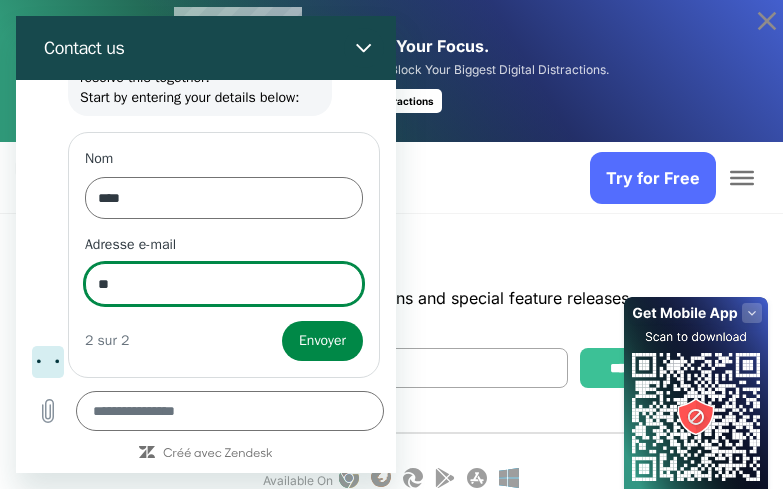 type on "*" 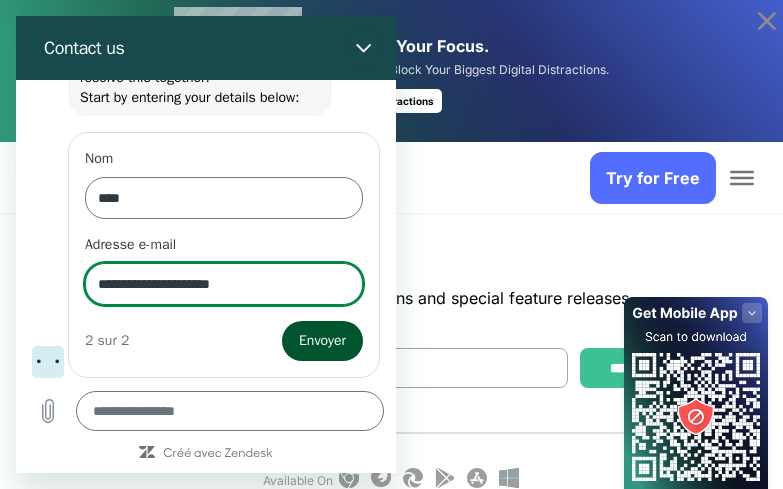 type on "**********" 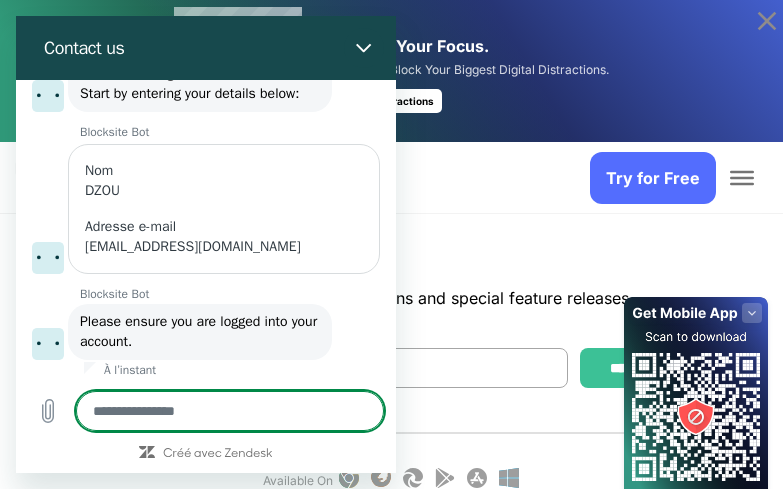 scroll, scrollTop: 326, scrollLeft: 0, axis: vertical 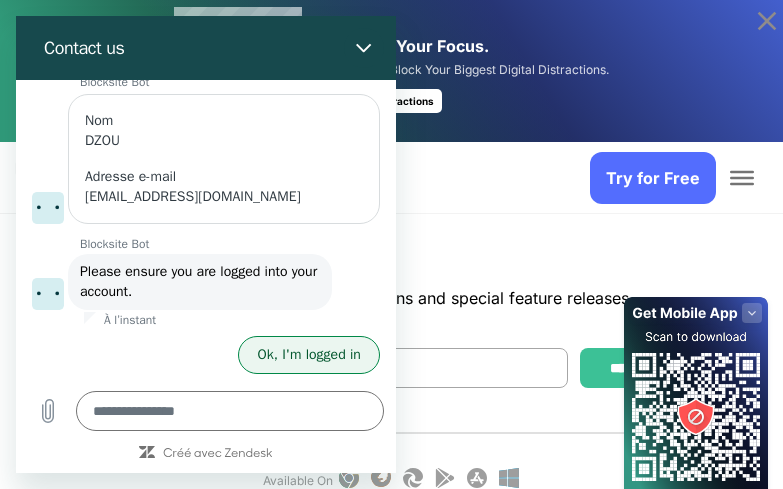 click on "Ok, I'm logged in" at bounding box center (309, 355) 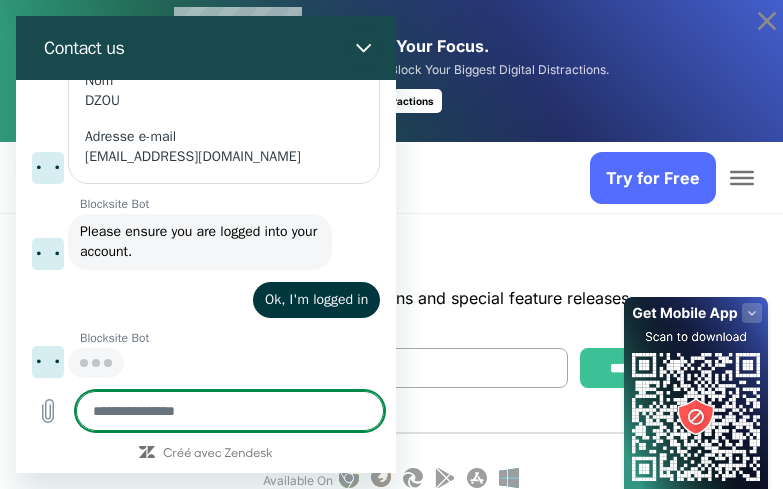 scroll, scrollTop: 366, scrollLeft: 0, axis: vertical 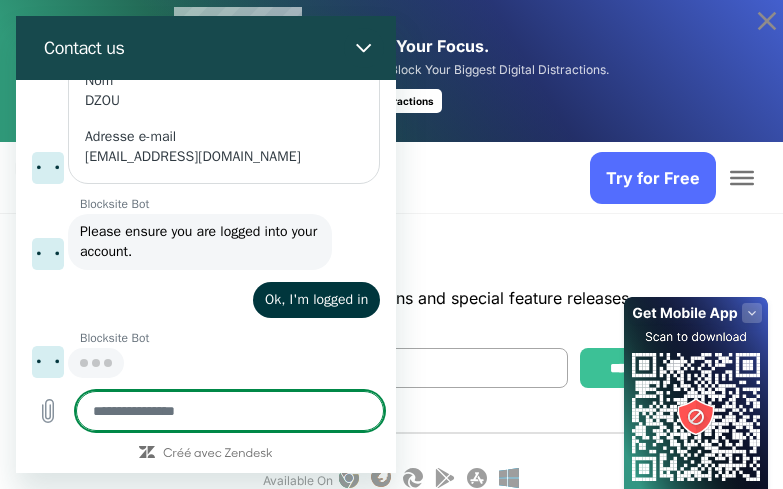 type on "*" 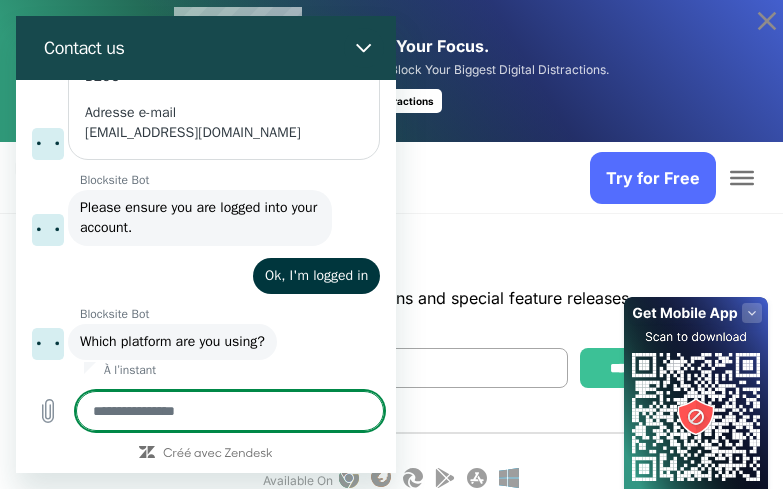 scroll, scrollTop: 440, scrollLeft: 0, axis: vertical 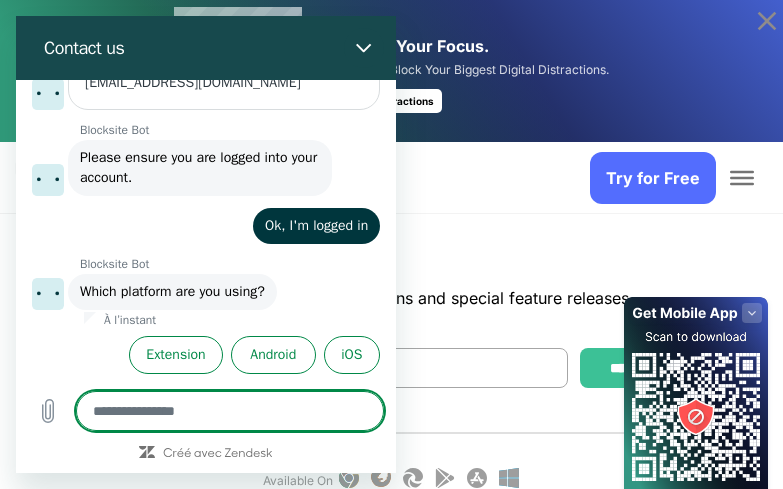 click at bounding box center (230, 411) 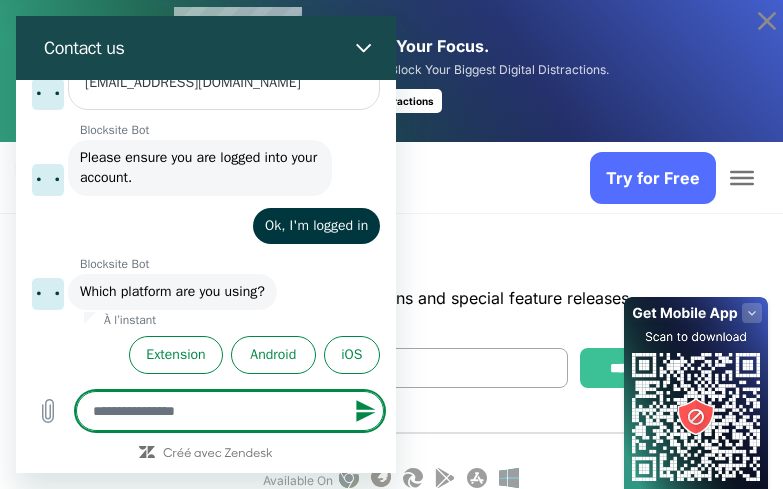 type on "*" 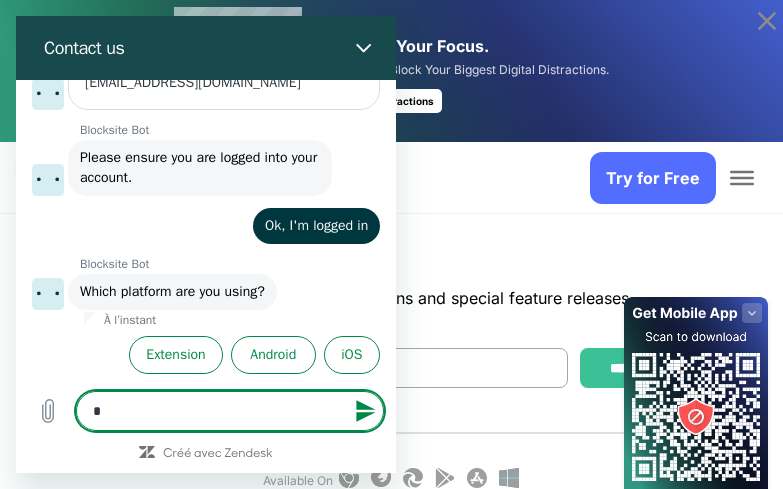 type 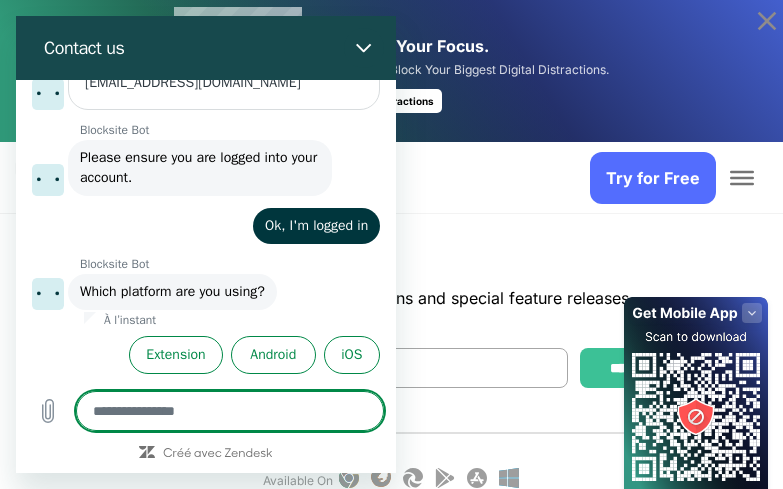 type on "*" 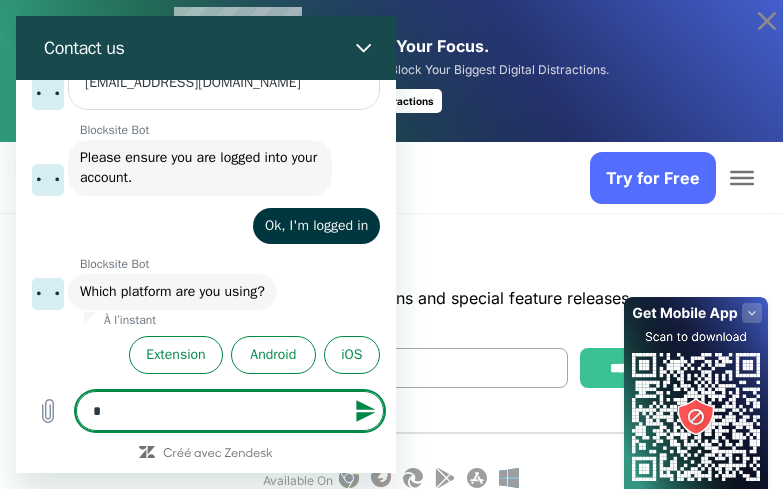 type on "**" 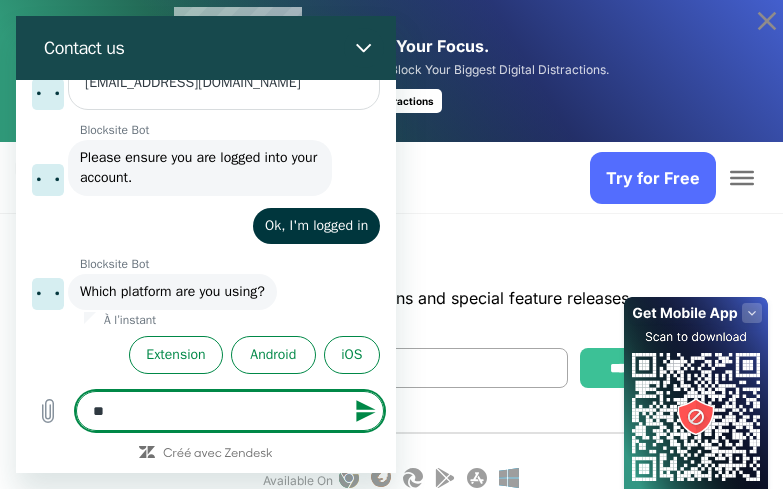 type on "***" 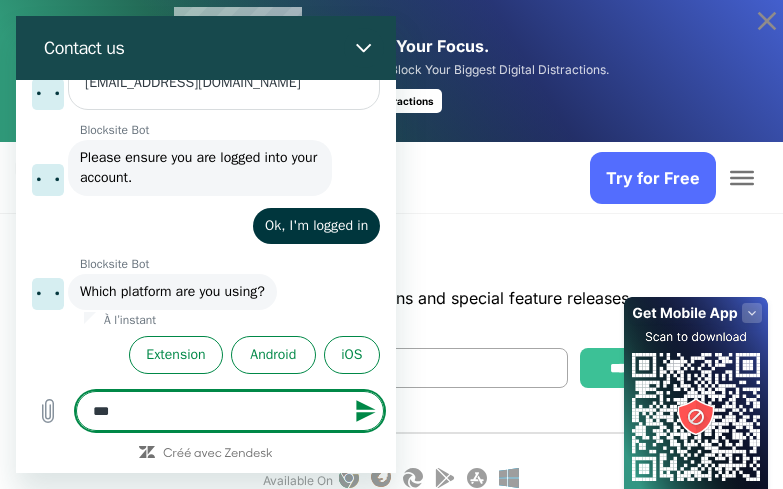 type on "****" 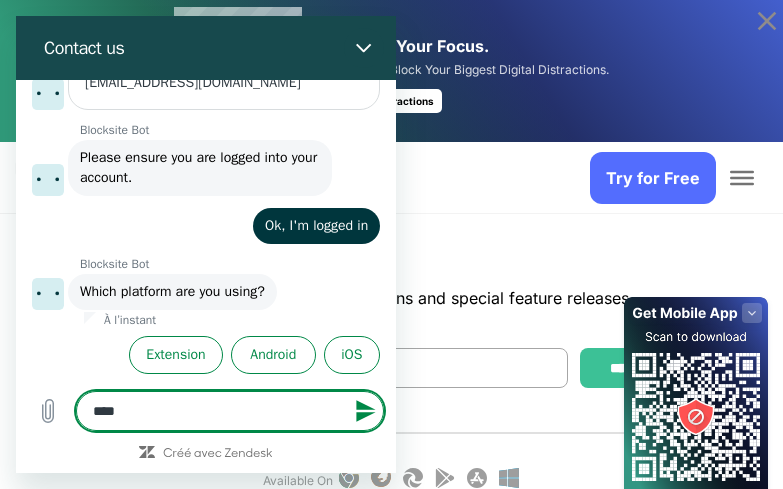 type on "*****" 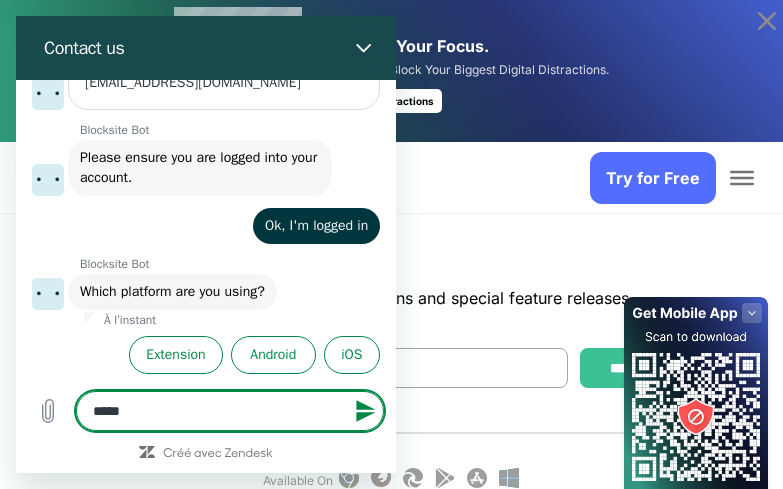 type on "******" 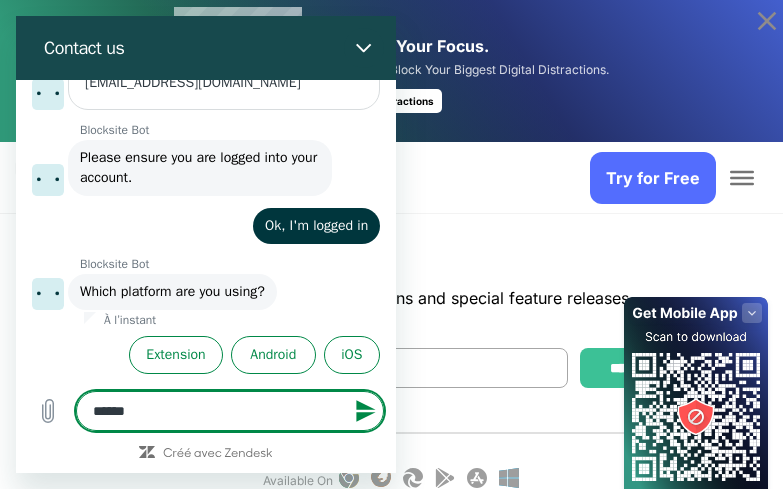 type on "*******" 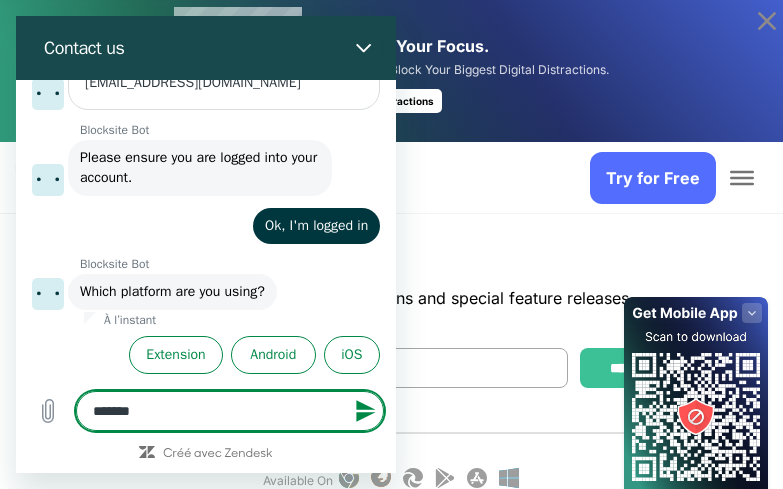 type on "*******" 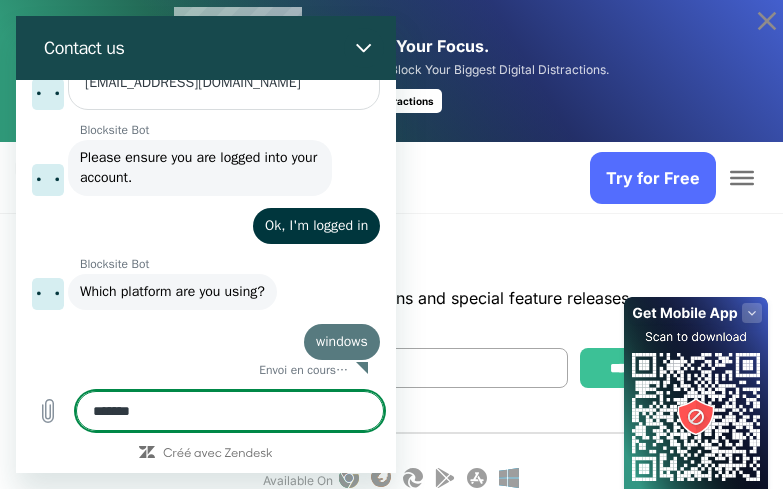 type 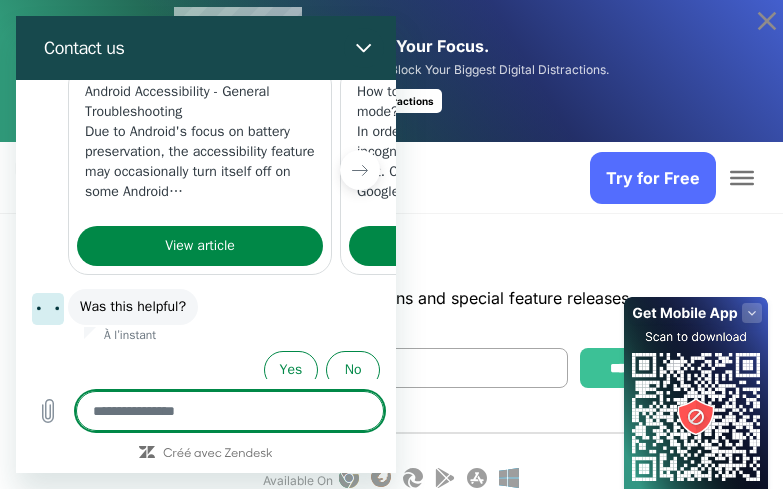 scroll, scrollTop: 846, scrollLeft: 0, axis: vertical 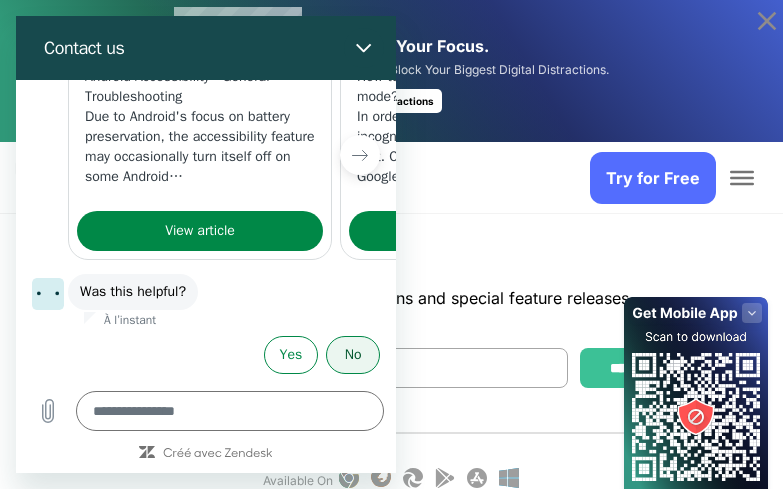 click on "No" at bounding box center [353, 355] 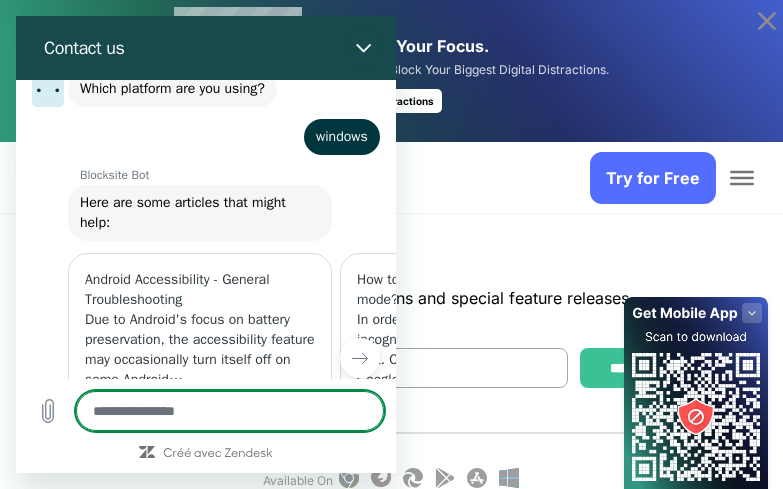 scroll, scrollTop: 634, scrollLeft: 0, axis: vertical 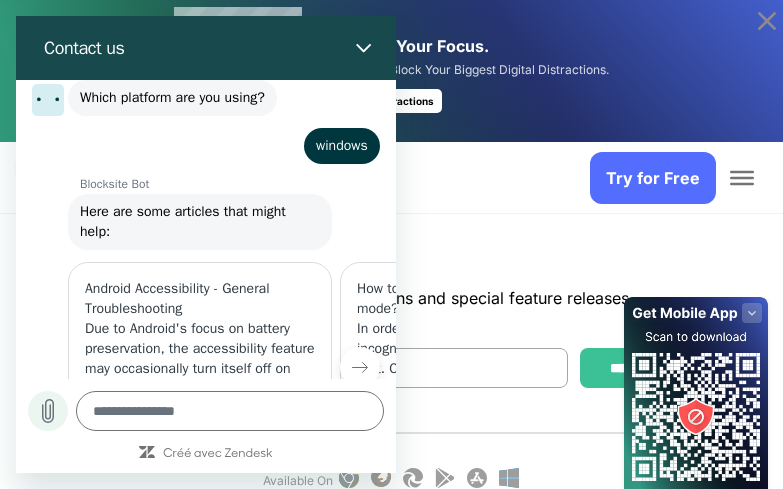 click 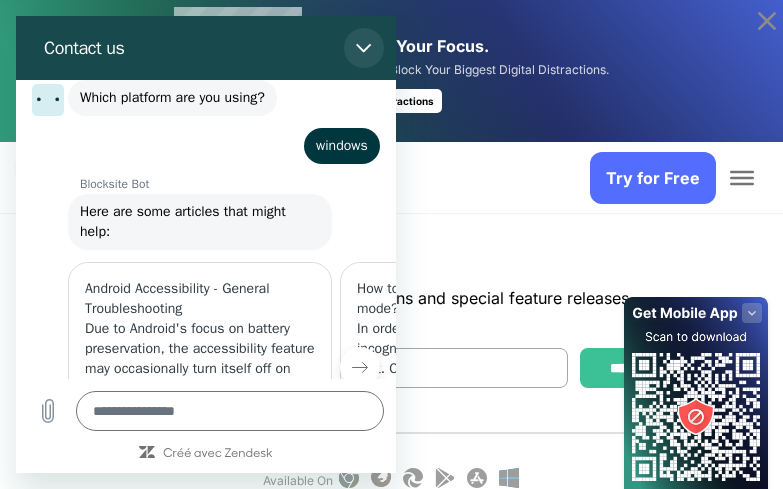 click 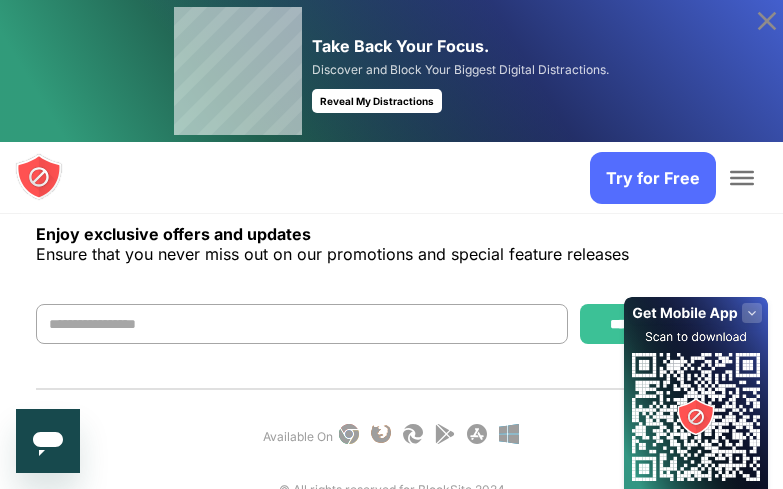 scroll, scrollTop: 1611, scrollLeft: 0, axis: vertical 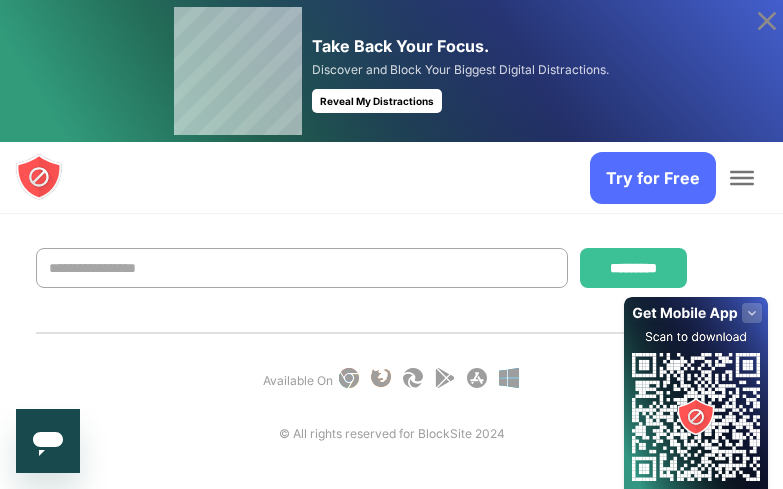 click at bounding box center (381, 378) 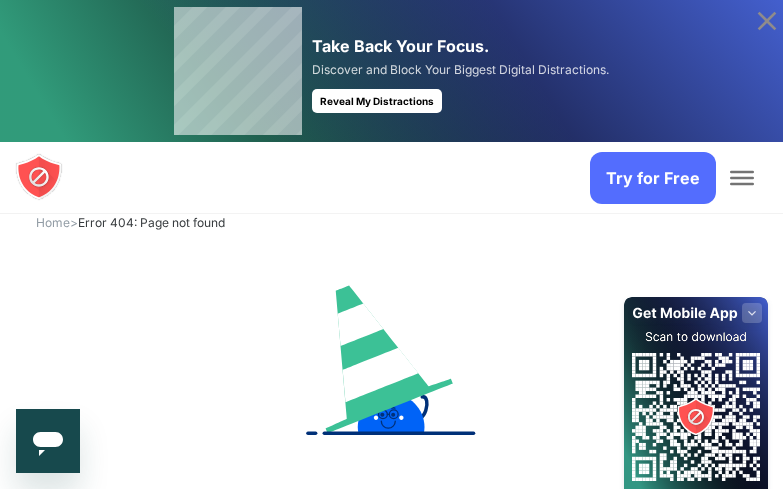 scroll, scrollTop: 0, scrollLeft: 0, axis: both 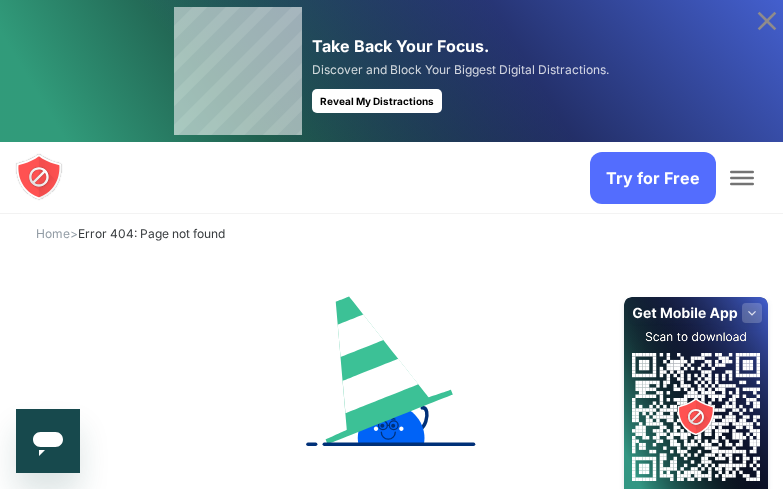 click on "Error 404: Page not found" at bounding box center (151, 233) 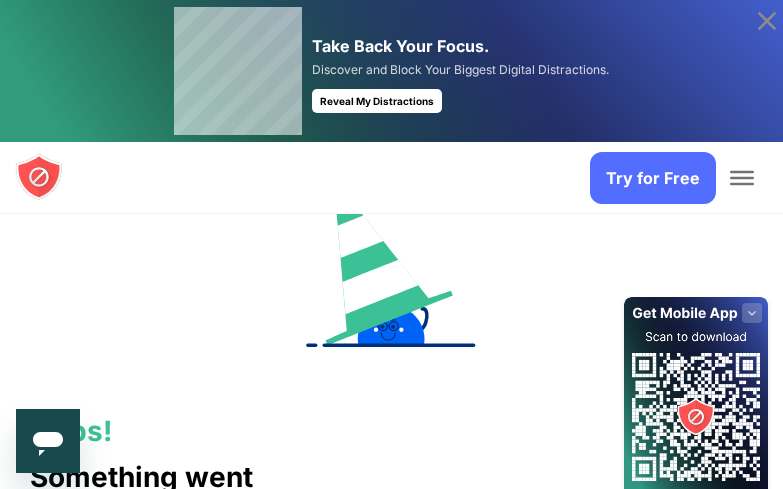 scroll, scrollTop: 100, scrollLeft: 0, axis: vertical 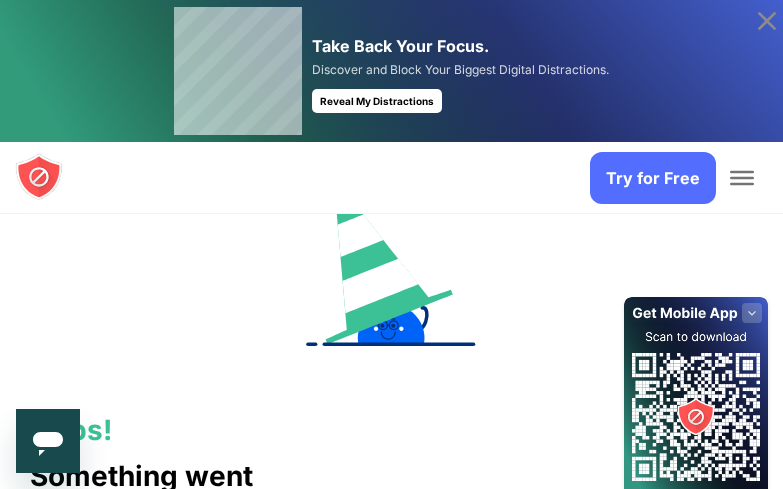 click 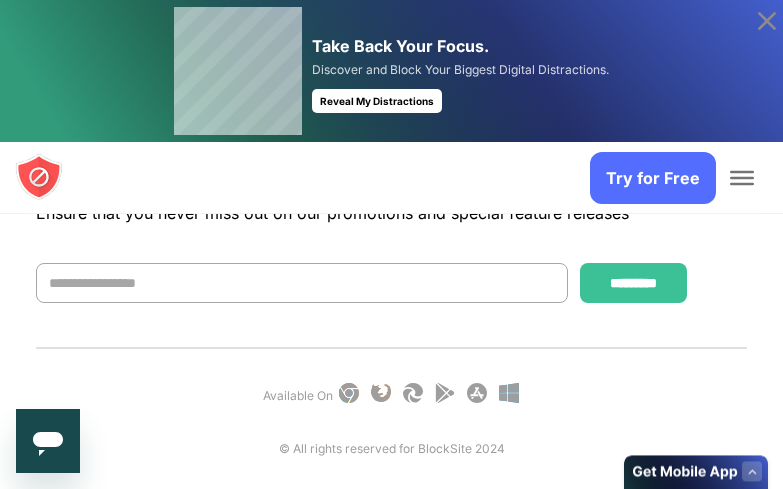 scroll, scrollTop: 1600, scrollLeft: 0, axis: vertical 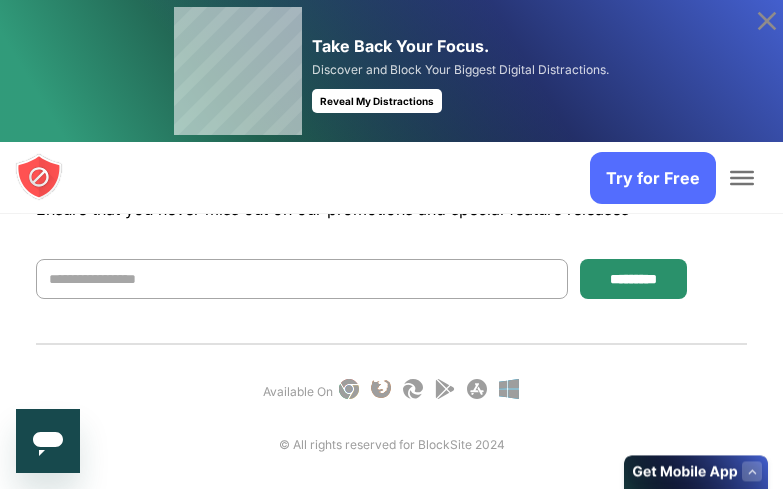 click on "*********" at bounding box center (633, 279) 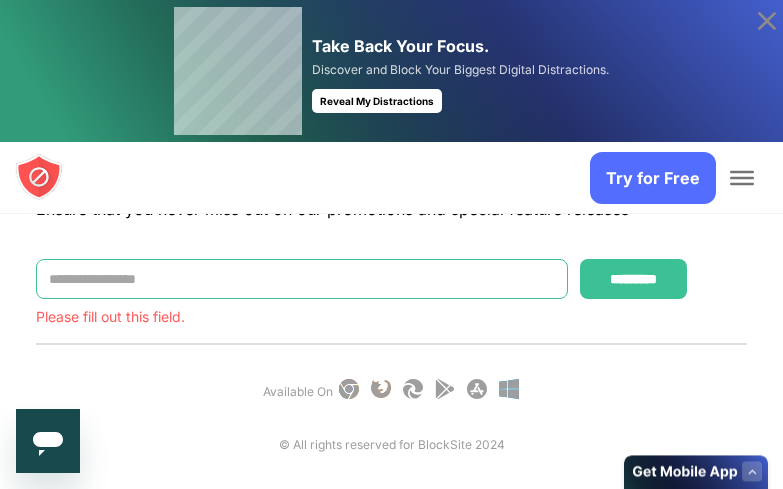 click at bounding box center [302, 279] 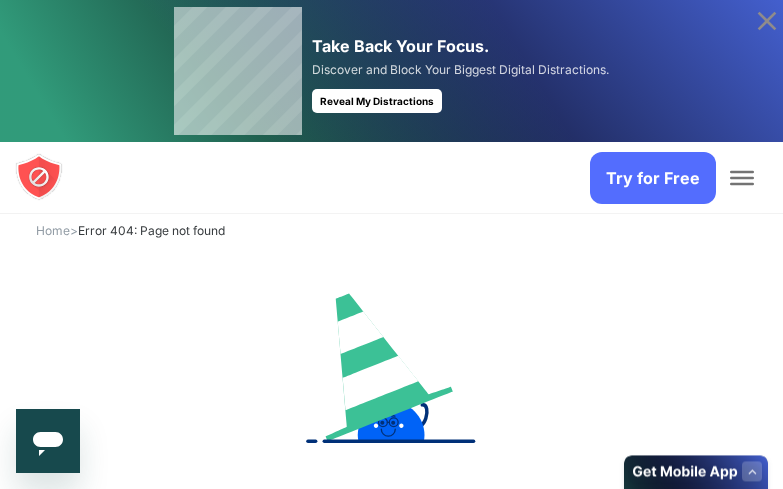 scroll, scrollTop: 0, scrollLeft: 0, axis: both 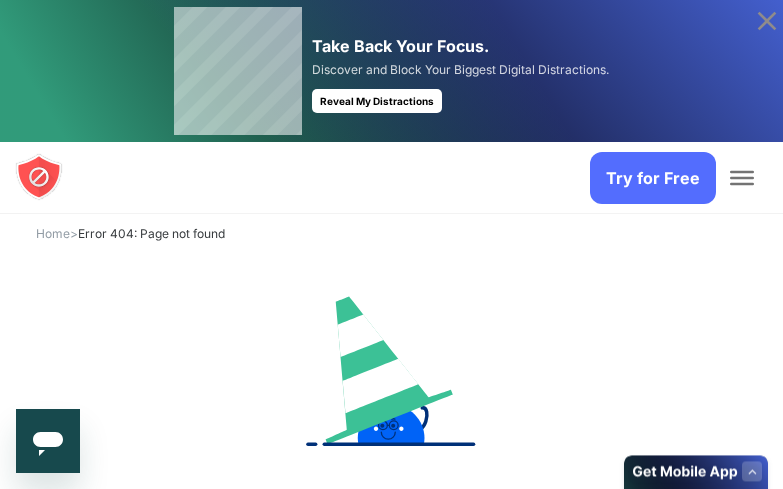 click on "Reveal My Distractions" at bounding box center [377, 101] 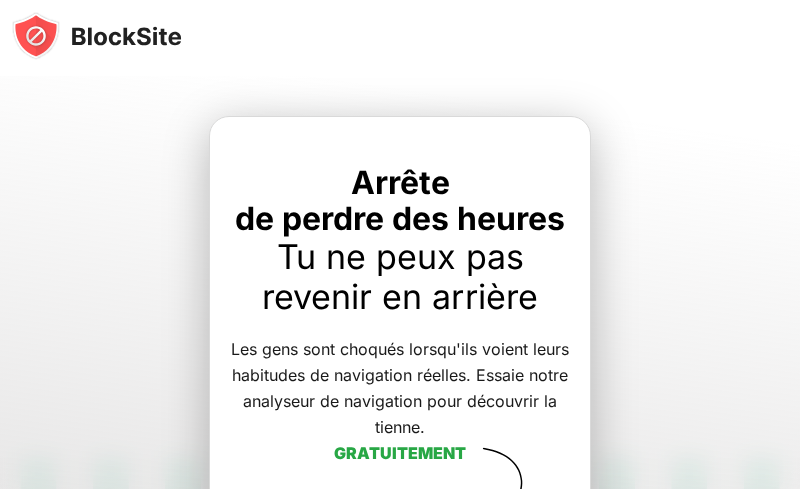scroll, scrollTop: 0, scrollLeft: 0, axis: both 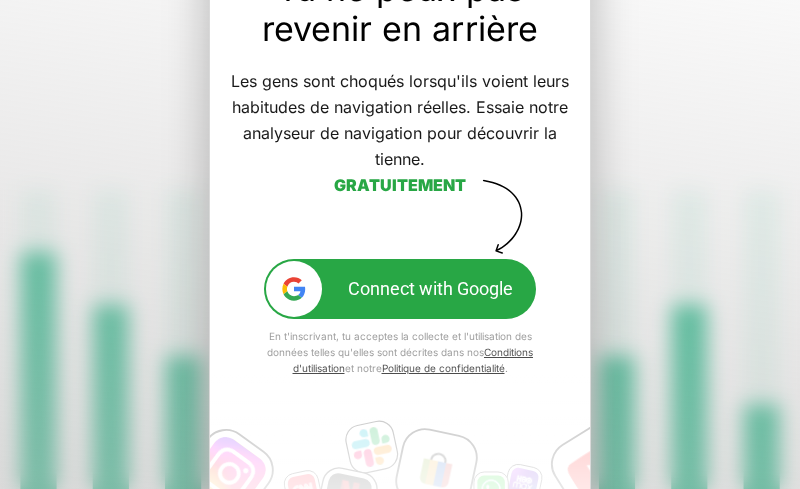 click on "Connect with Google" at bounding box center [430, 289] 